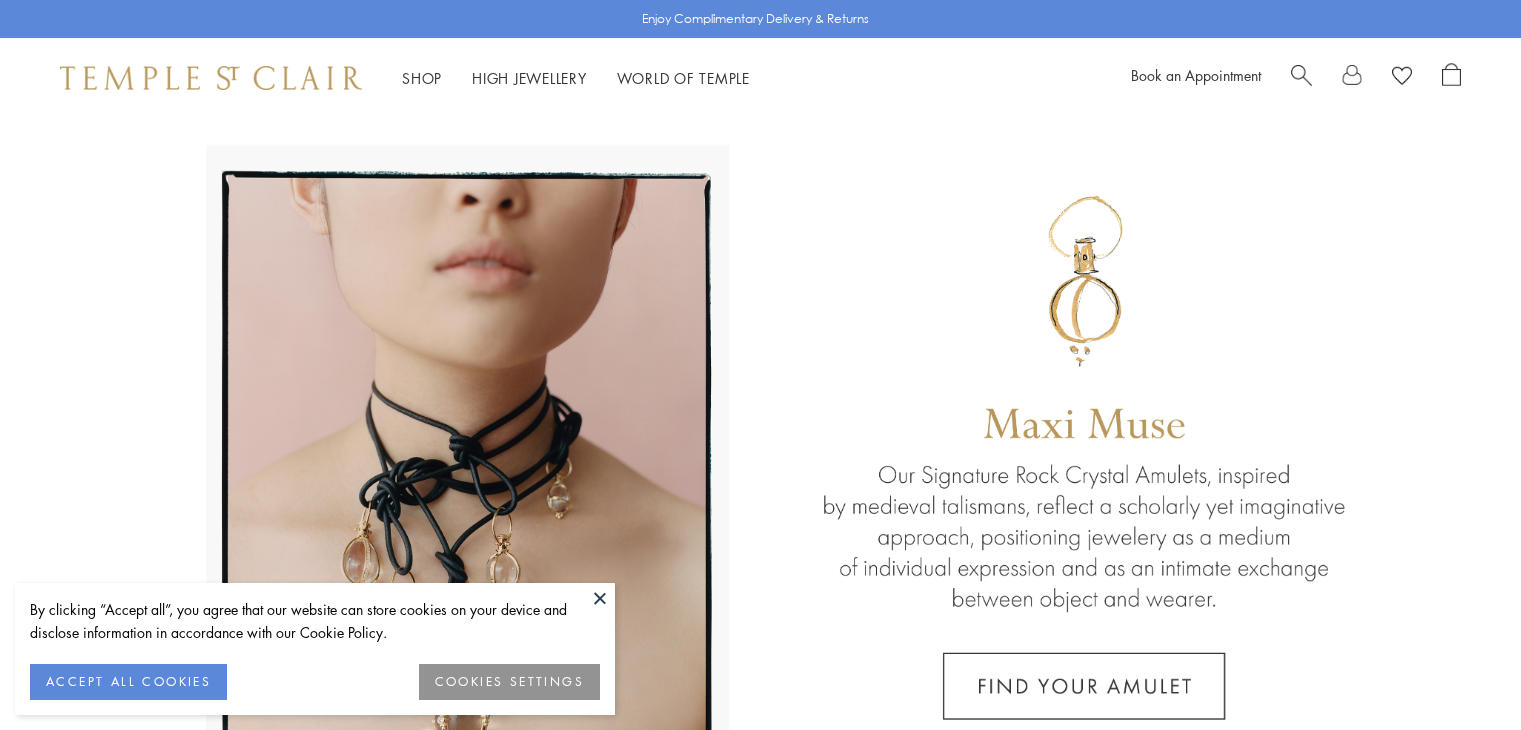 scroll, scrollTop: 0, scrollLeft: 0, axis: both 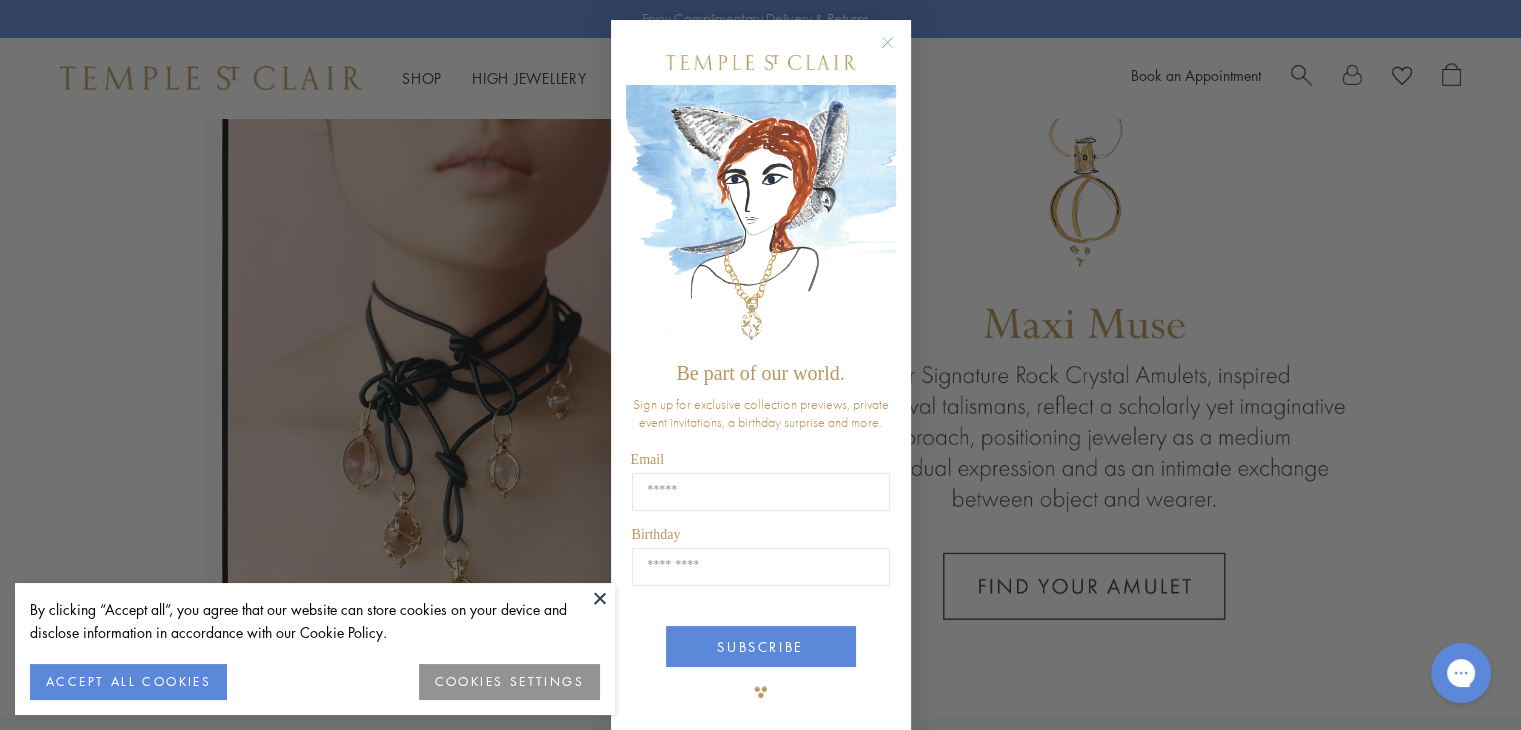 click on "ACCEPT ALL COOKIES" at bounding box center [128, 682] 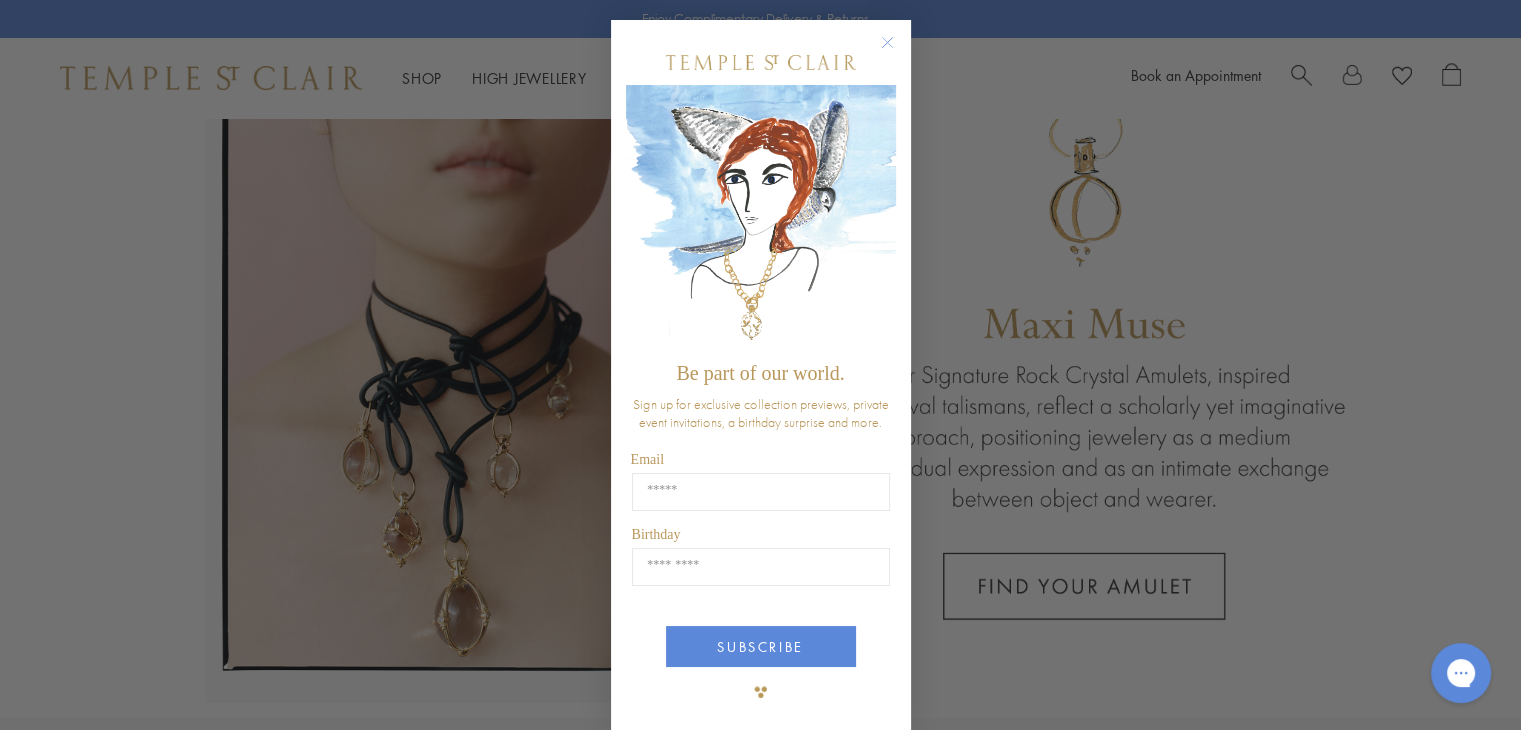 click 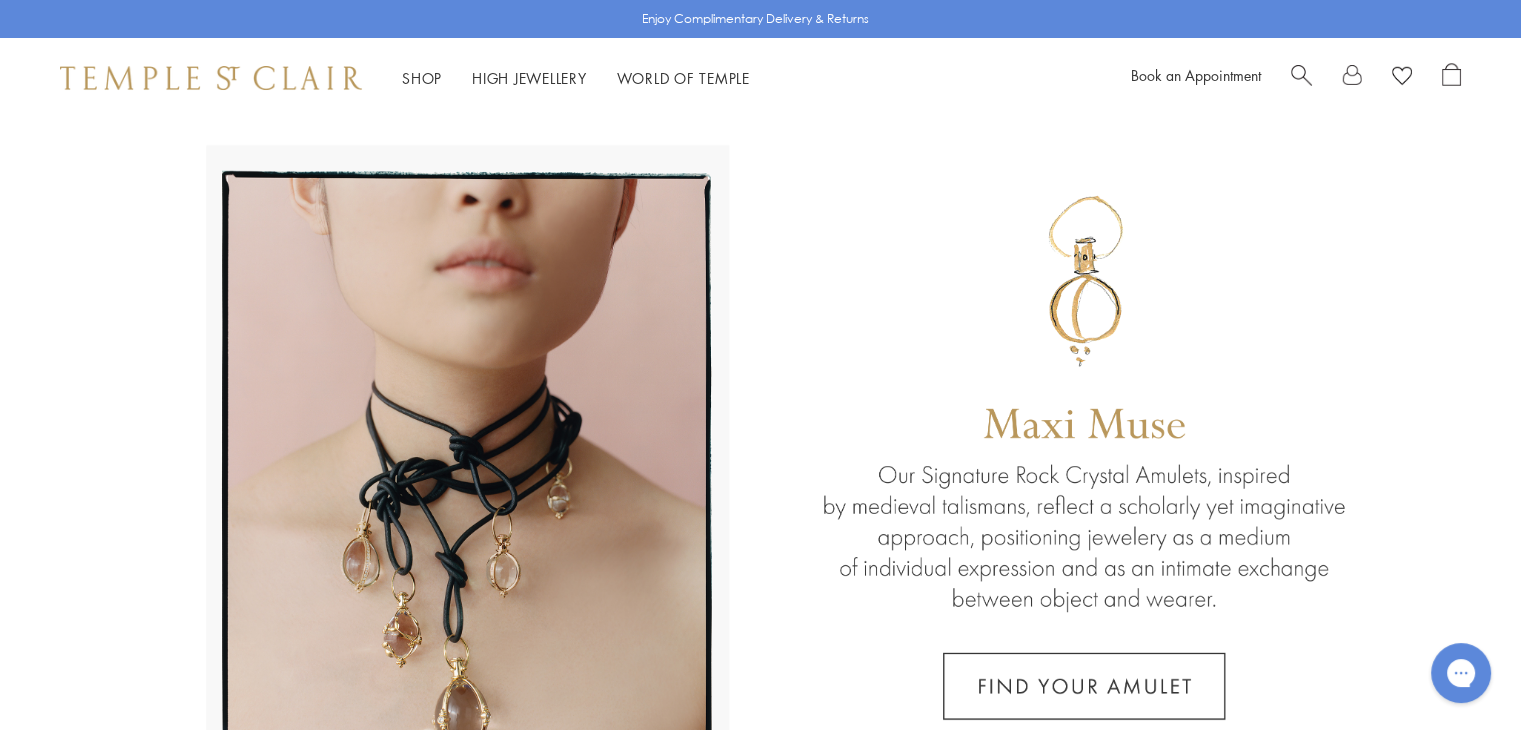 scroll, scrollTop: 100, scrollLeft: 0, axis: vertical 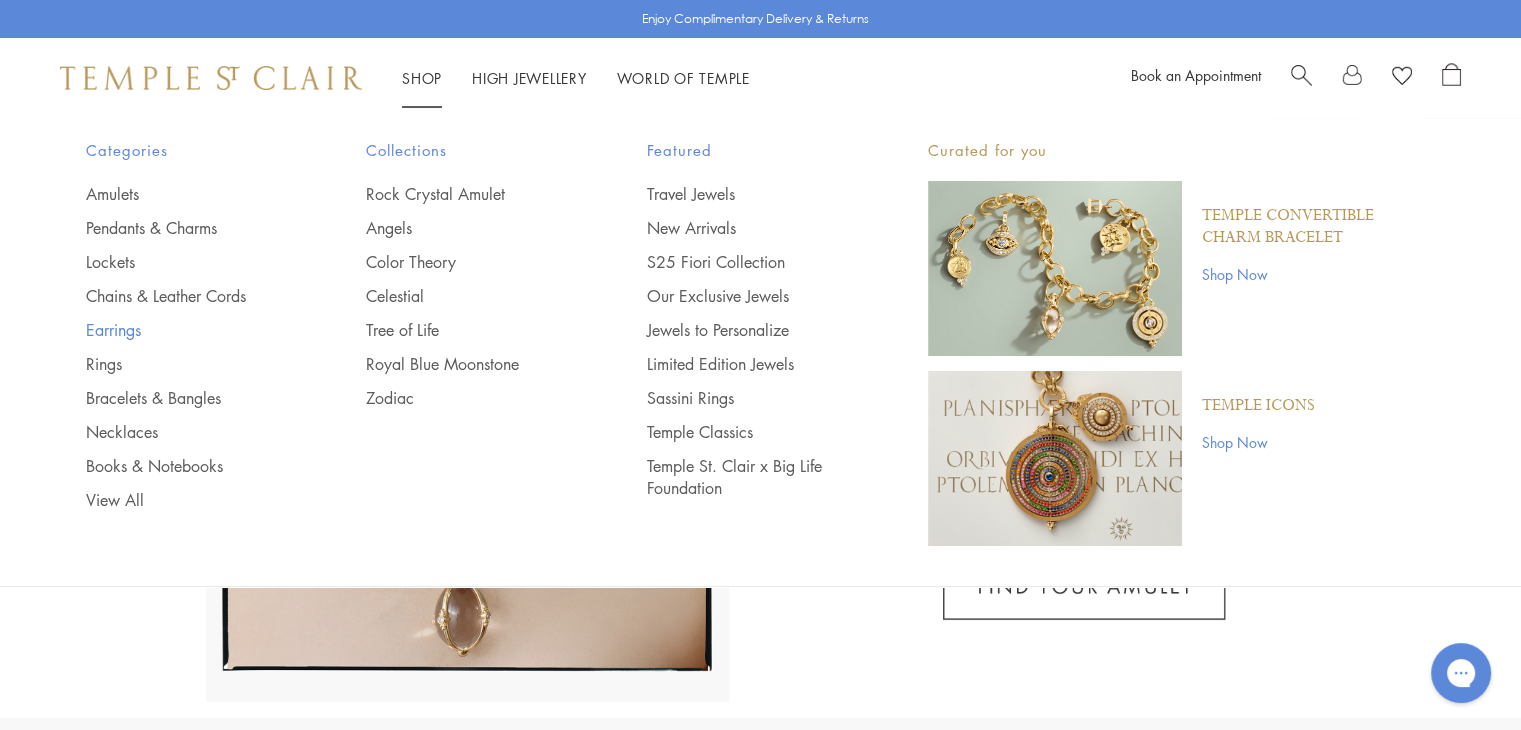 click on "Earrings" at bounding box center [186, 330] 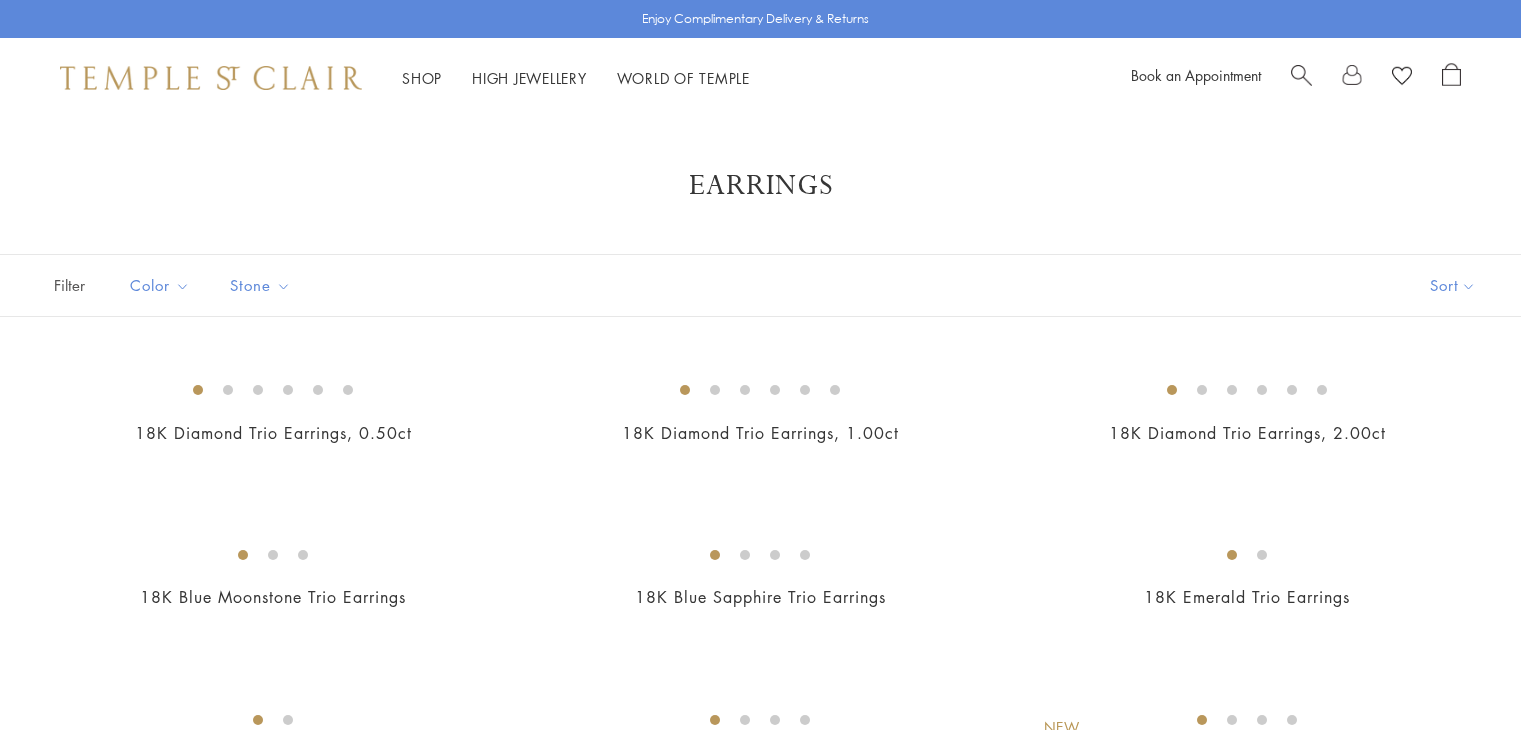 scroll, scrollTop: 0, scrollLeft: 0, axis: both 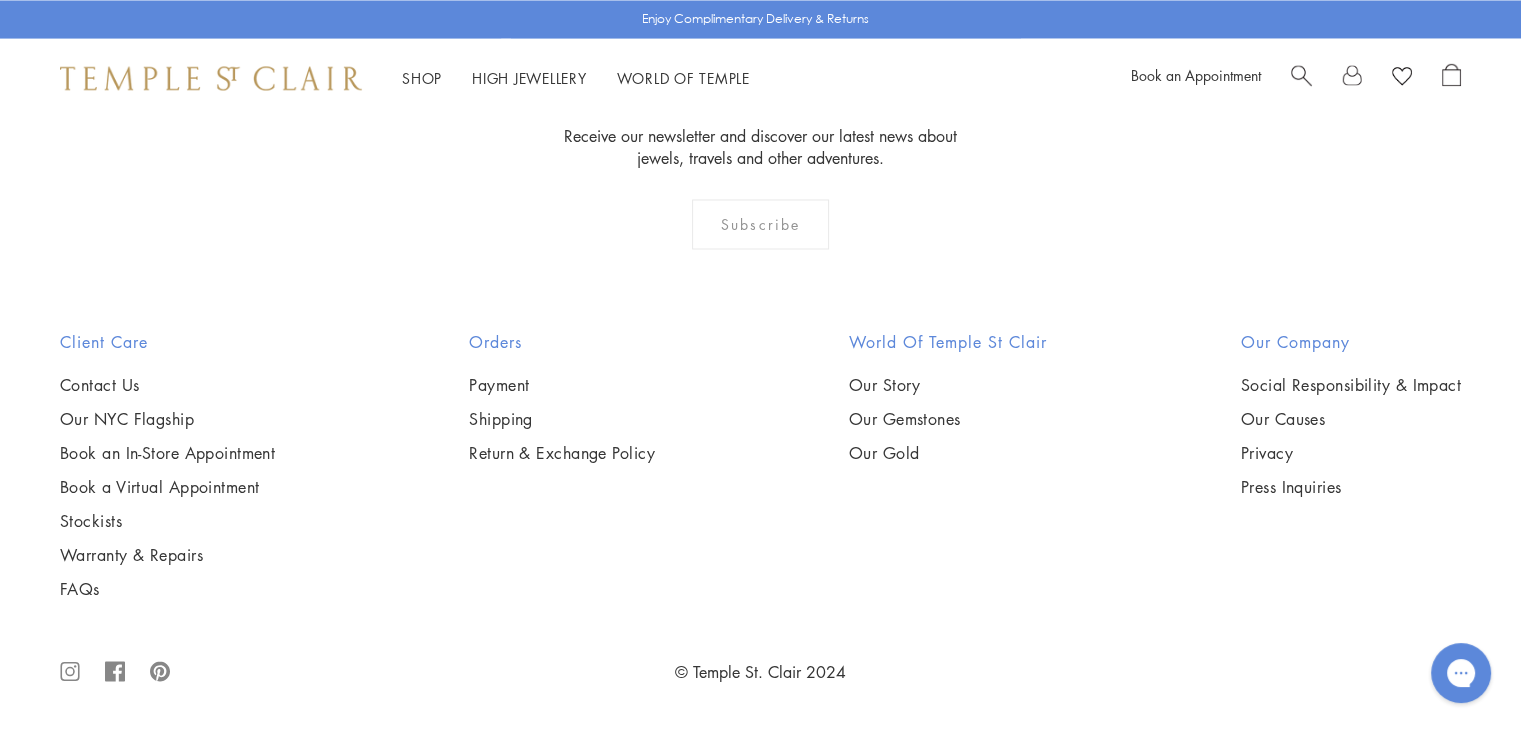 click on "2" at bounding box center (729, -100) 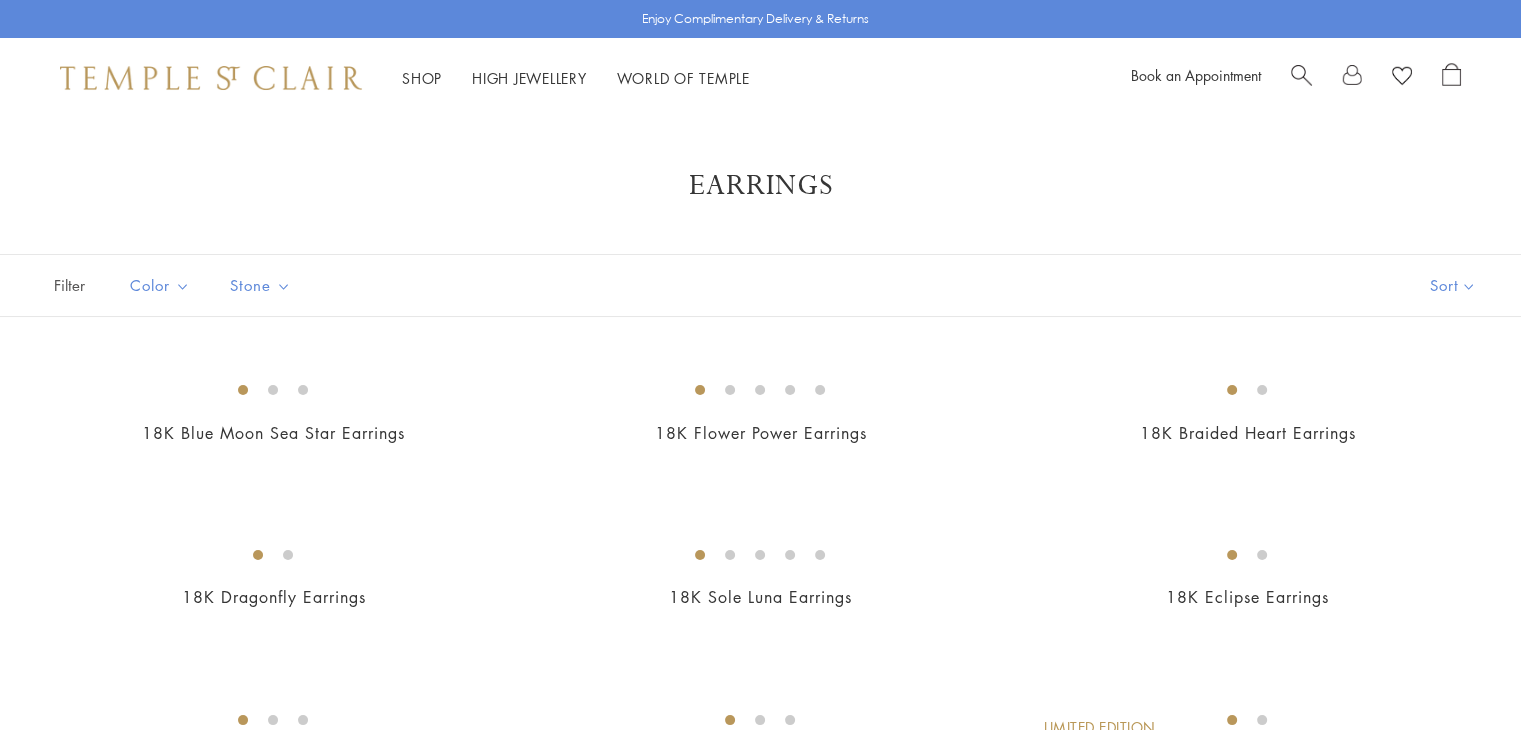 scroll, scrollTop: 66, scrollLeft: 0, axis: vertical 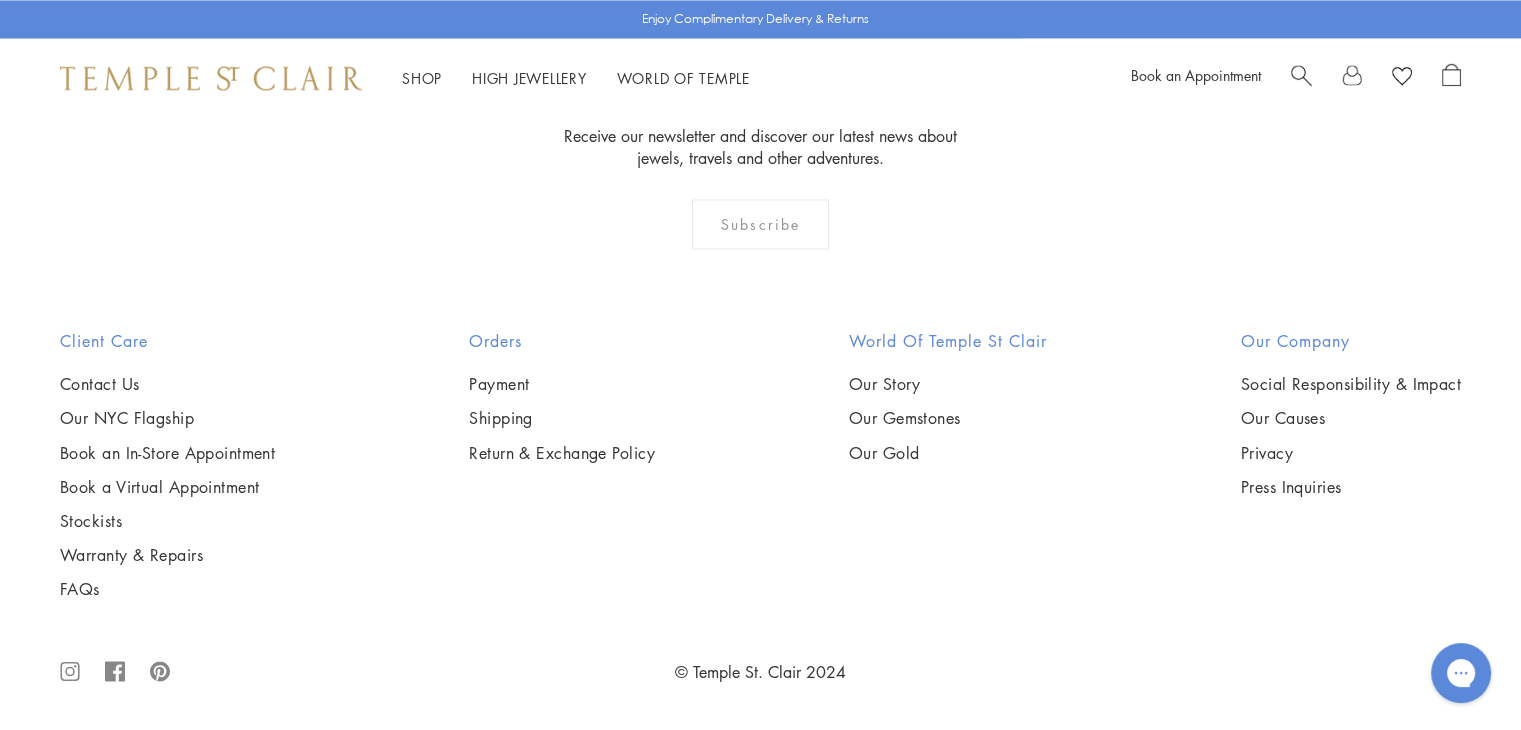 click on "3" at bounding box center (826, -100) 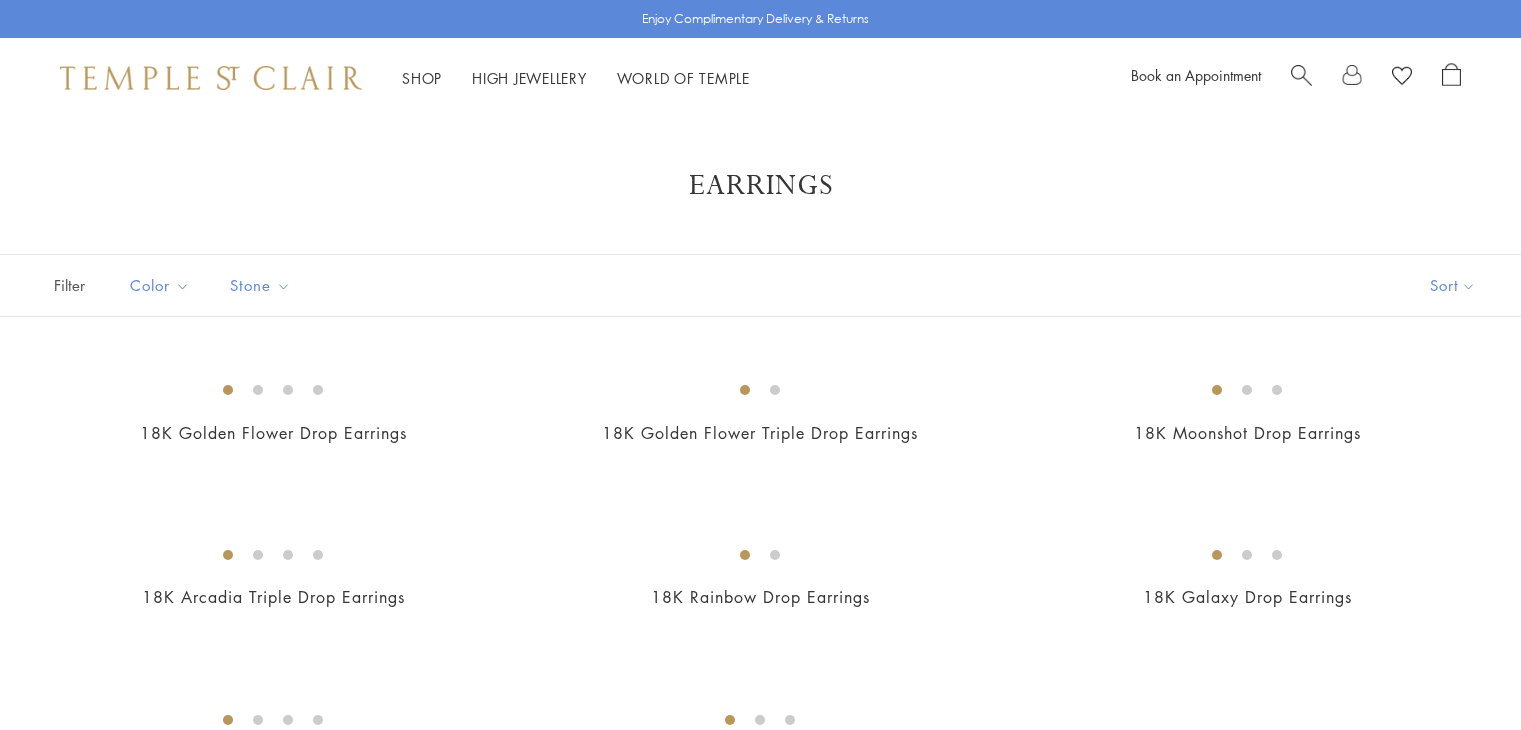 scroll, scrollTop: 0, scrollLeft: 0, axis: both 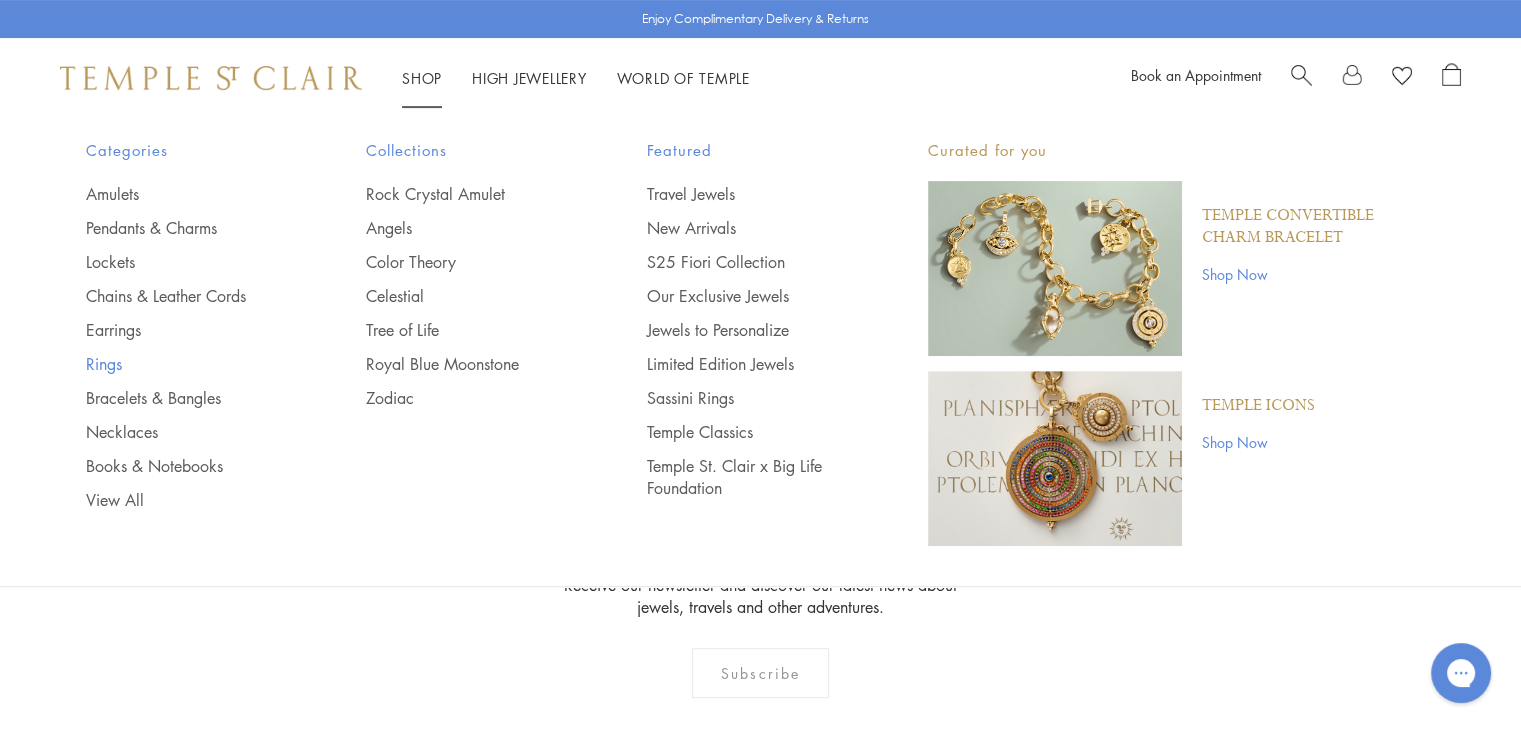 click on "Rings" at bounding box center [186, 364] 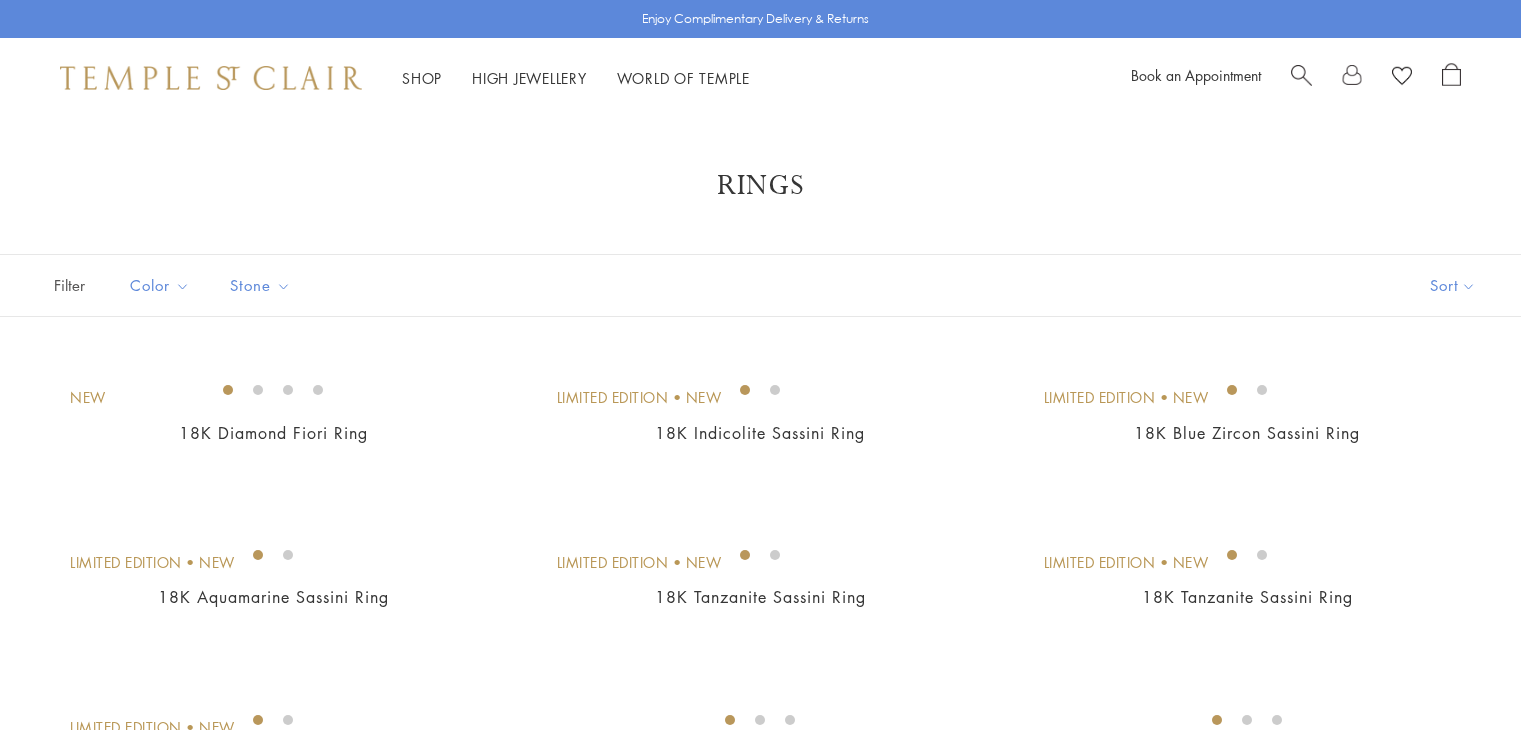 scroll, scrollTop: 0, scrollLeft: 0, axis: both 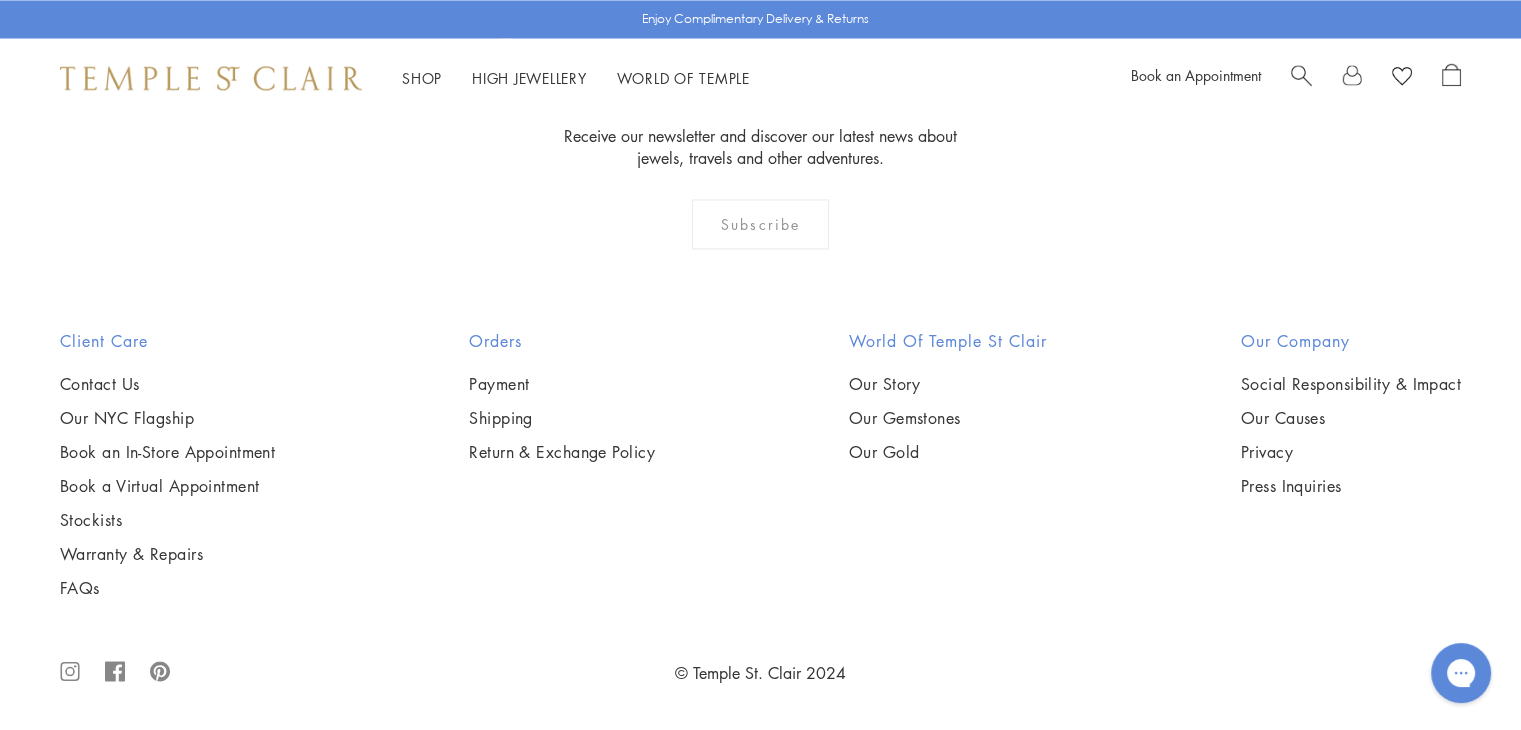 click on "2" at bounding box center [762, -100] 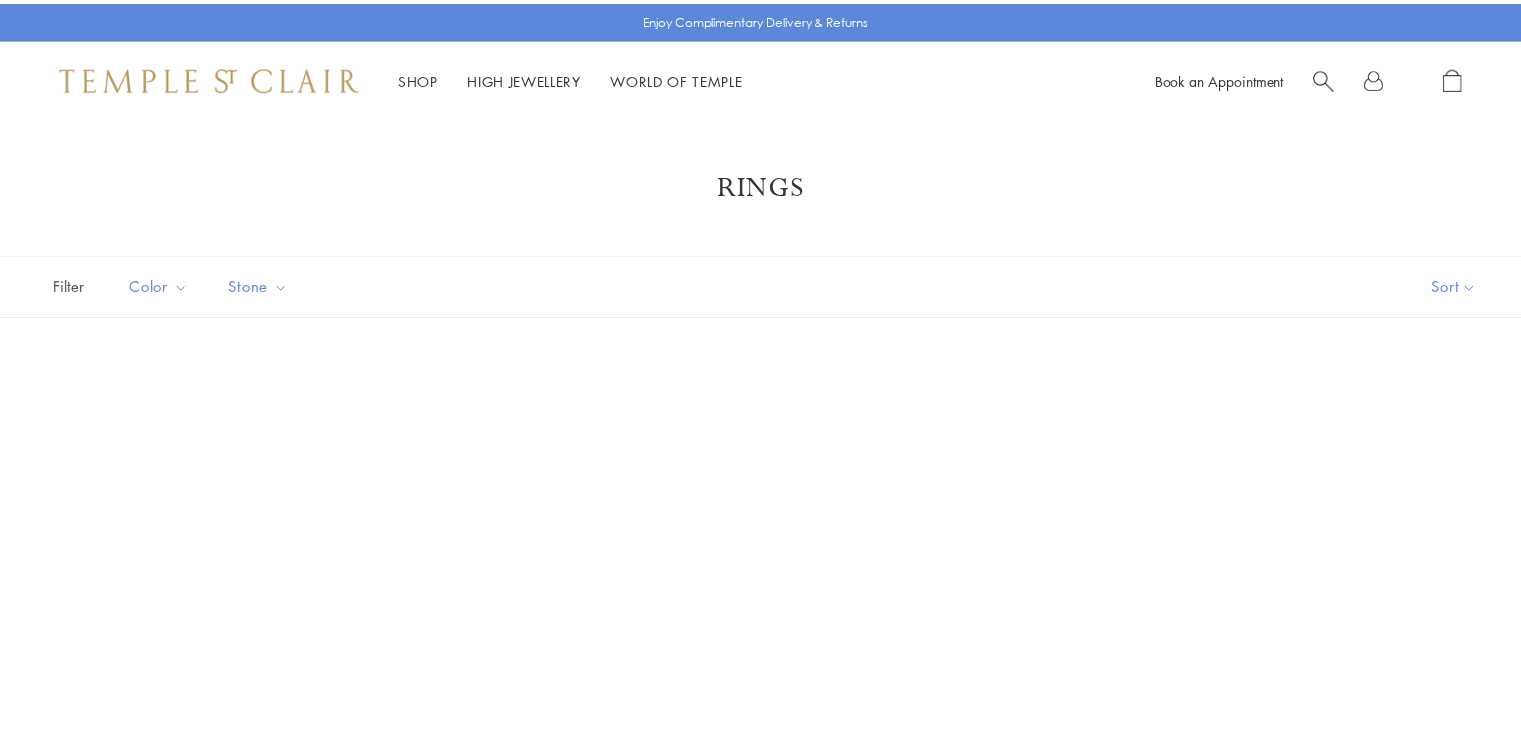 scroll, scrollTop: 0, scrollLeft: 0, axis: both 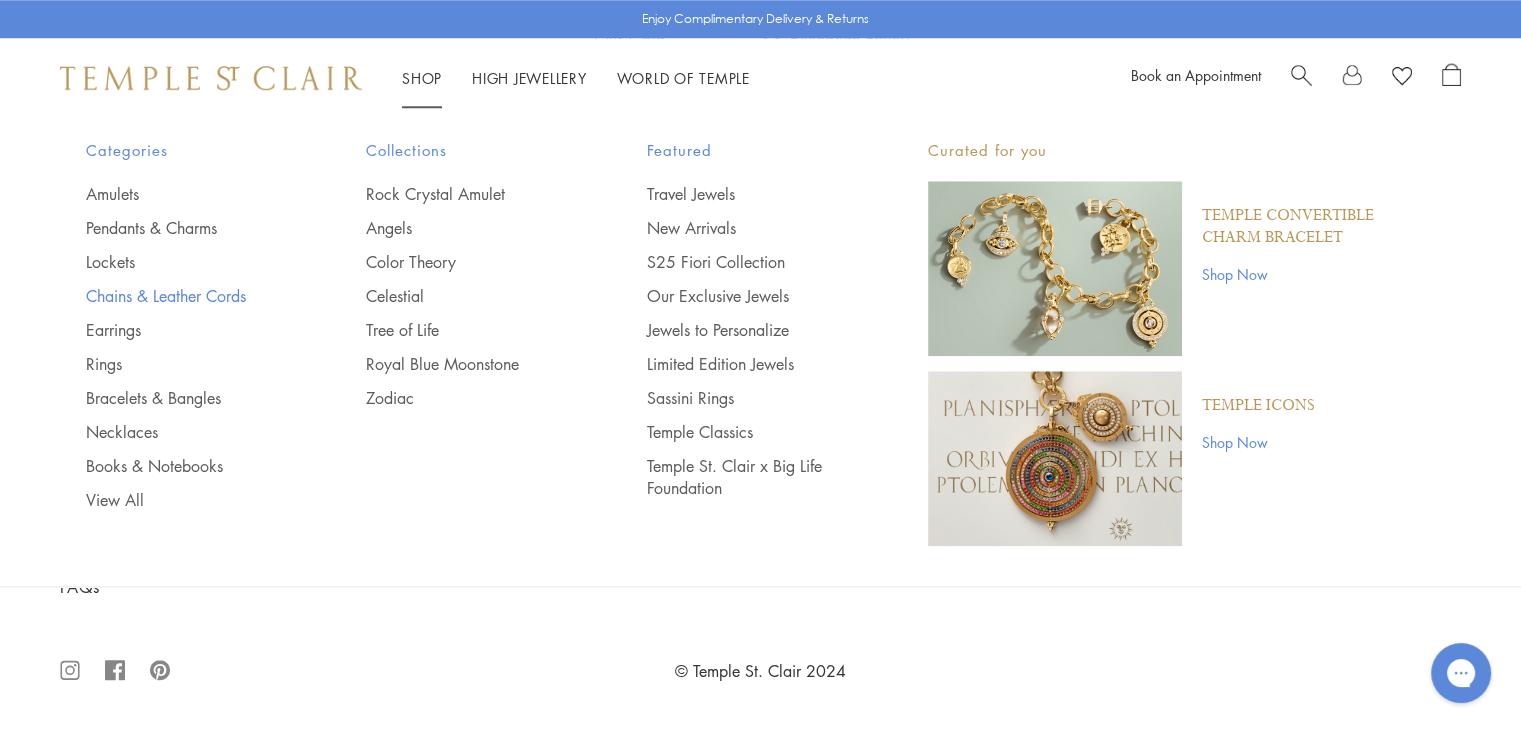 click on "Chains & Leather Cords" at bounding box center (186, 296) 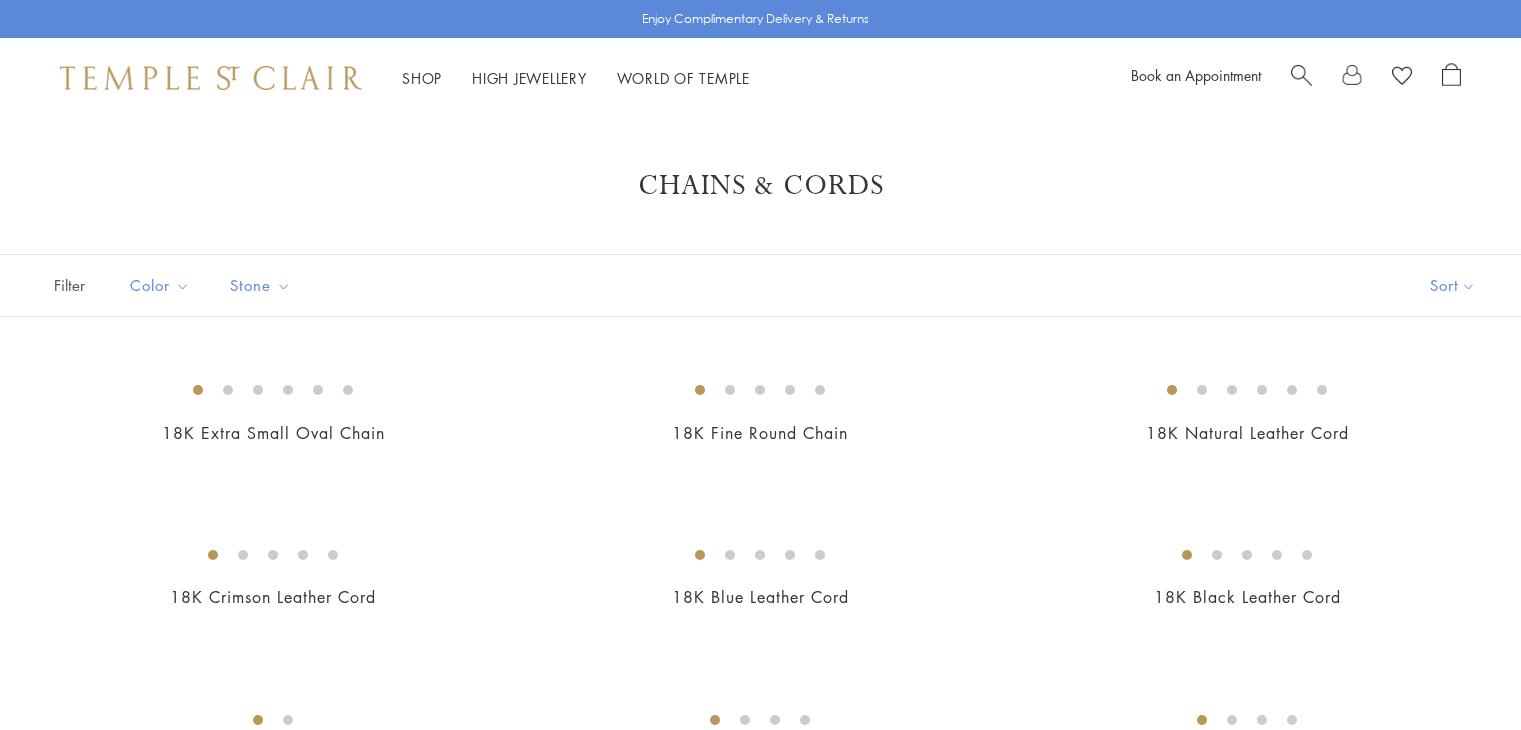 scroll, scrollTop: 0, scrollLeft: 0, axis: both 